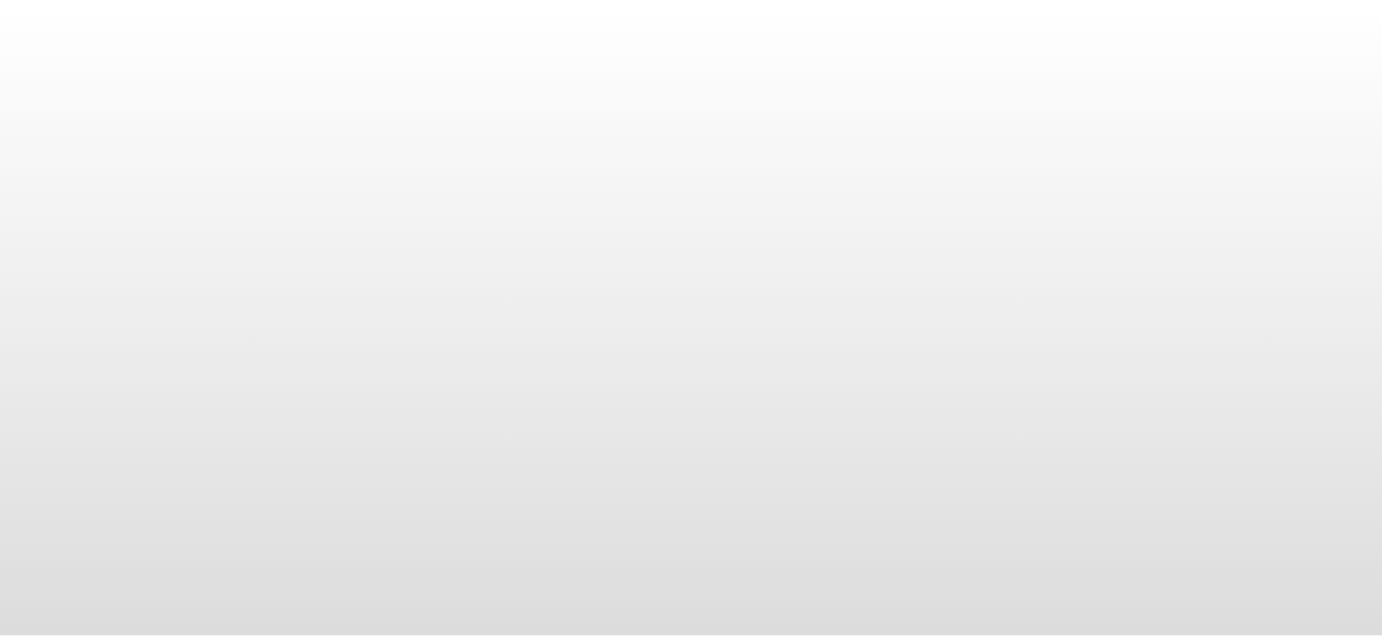 scroll, scrollTop: 0, scrollLeft: 0, axis: both 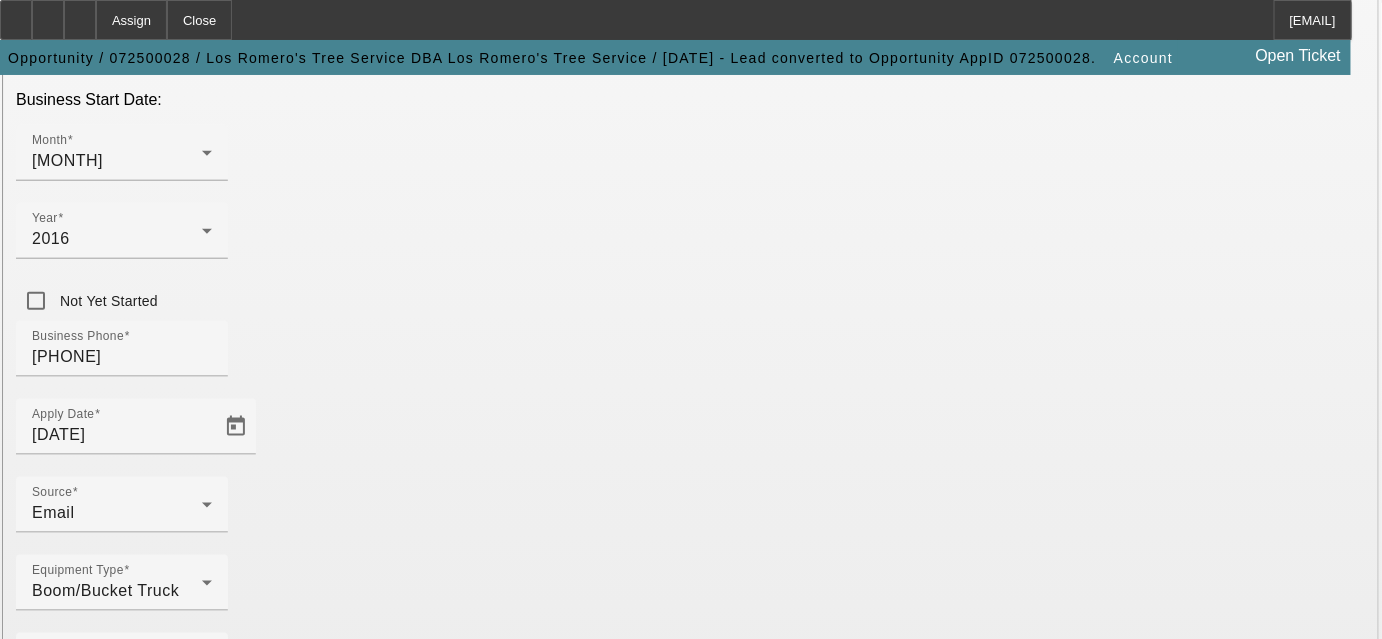 click on "Submit" at bounding box center [28, 1910] 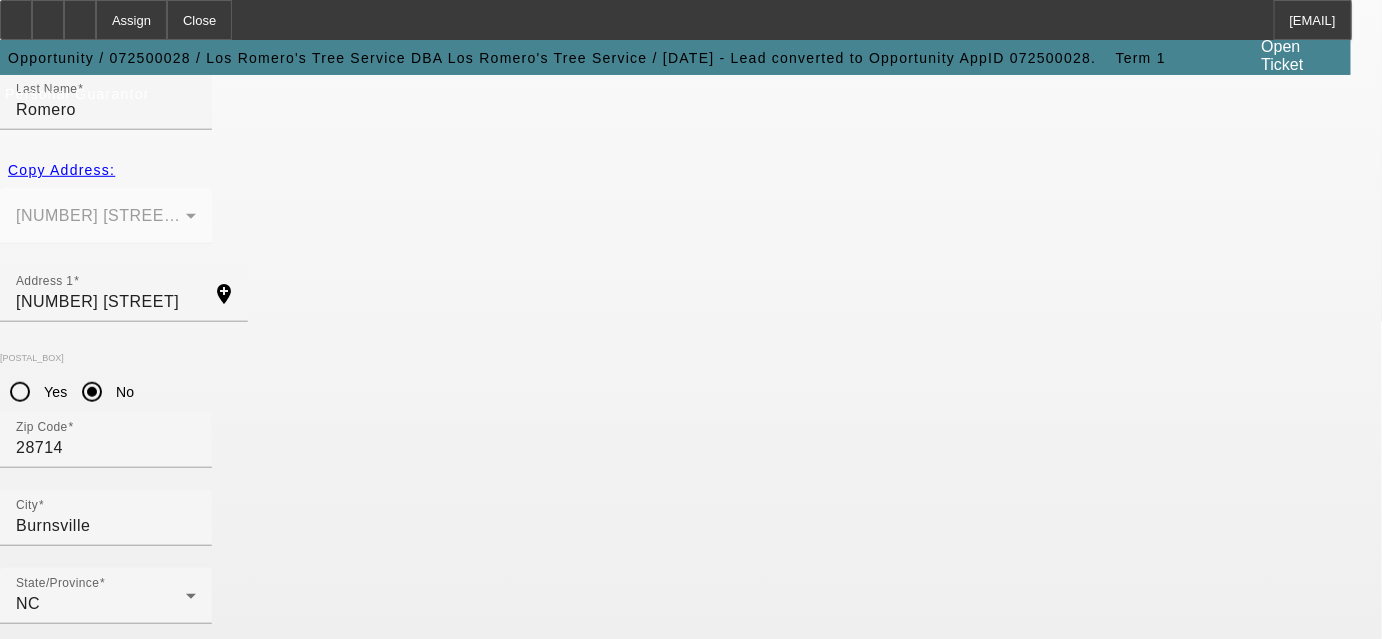 scroll, scrollTop: 344, scrollLeft: 0, axis: vertical 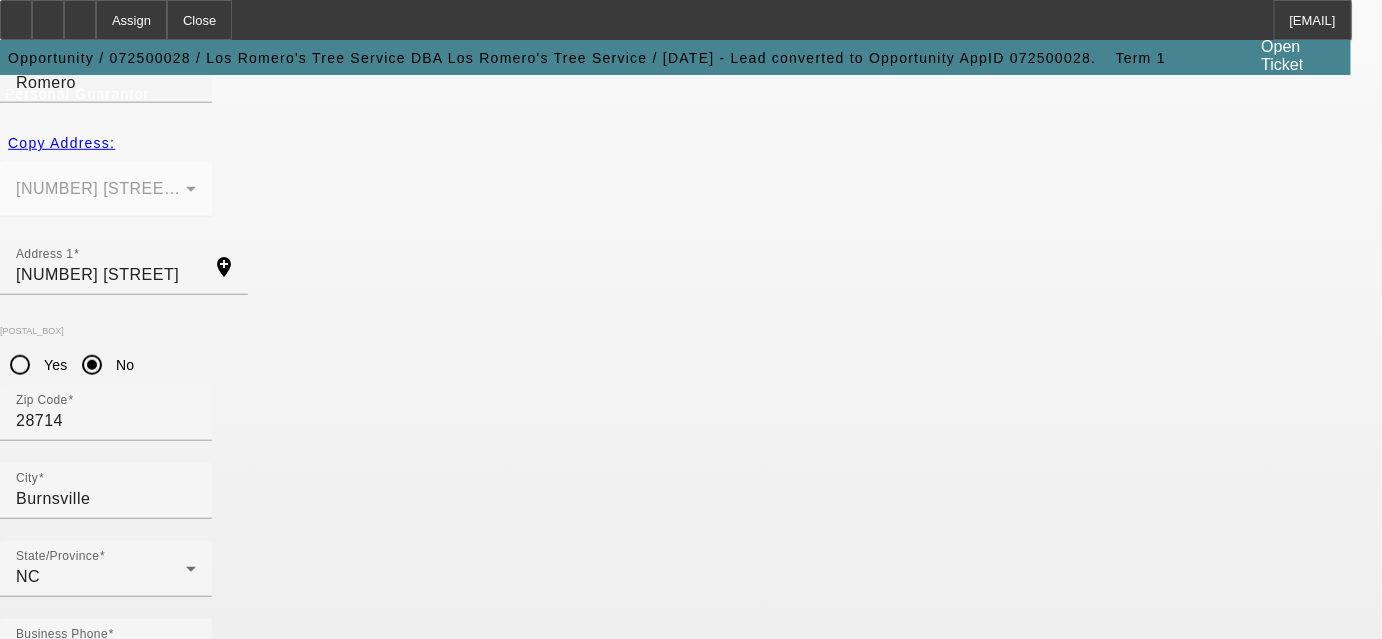 click on "Submit" at bounding box center [28, 1764] 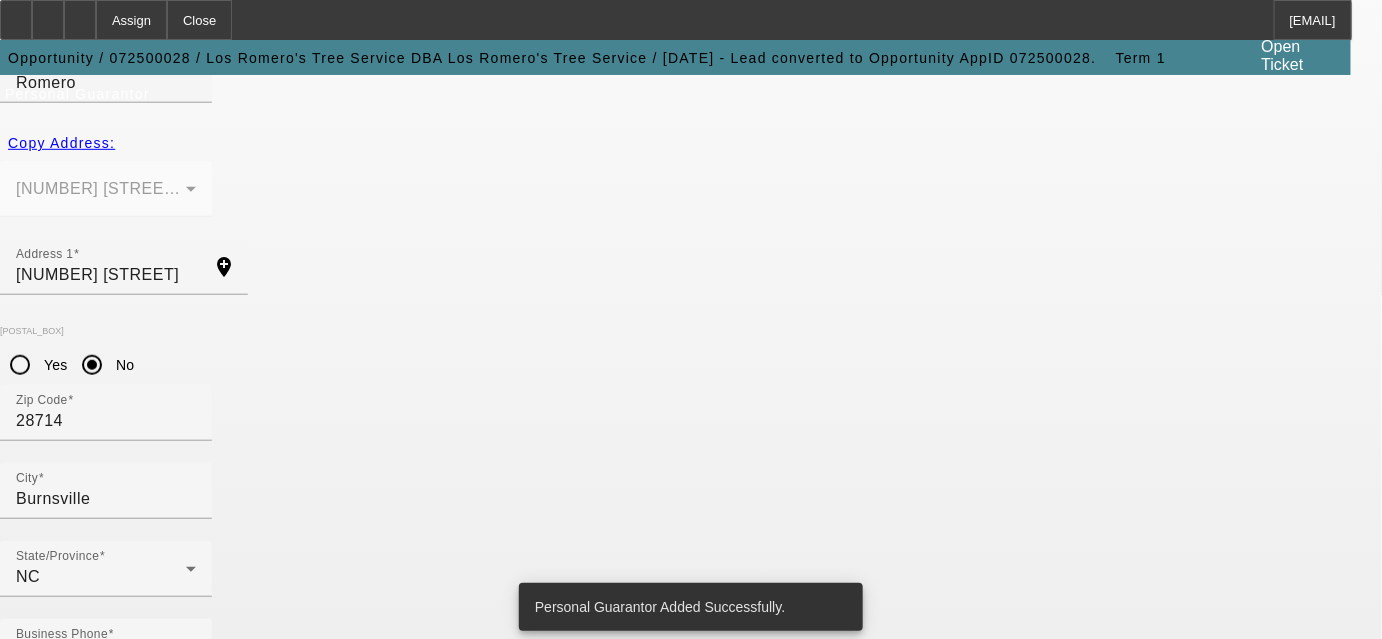 scroll, scrollTop: 0, scrollLeft: 0, axis: both 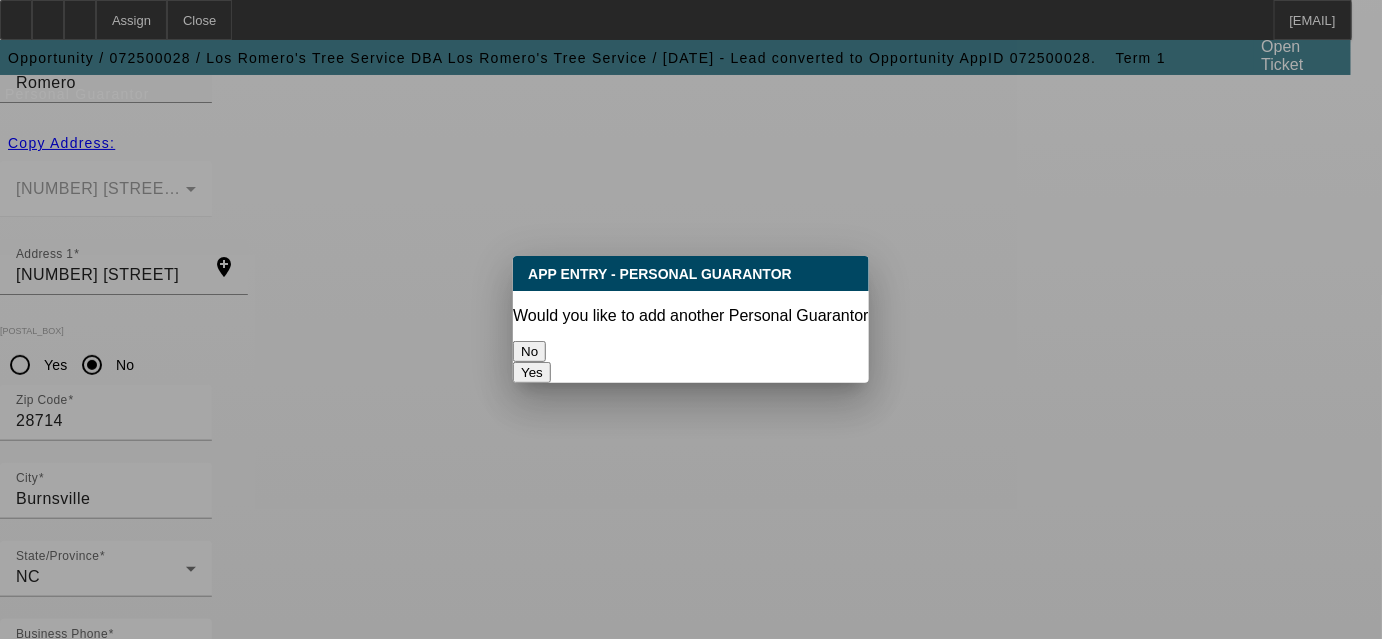 click on "No" at bounding box center [529, 351] 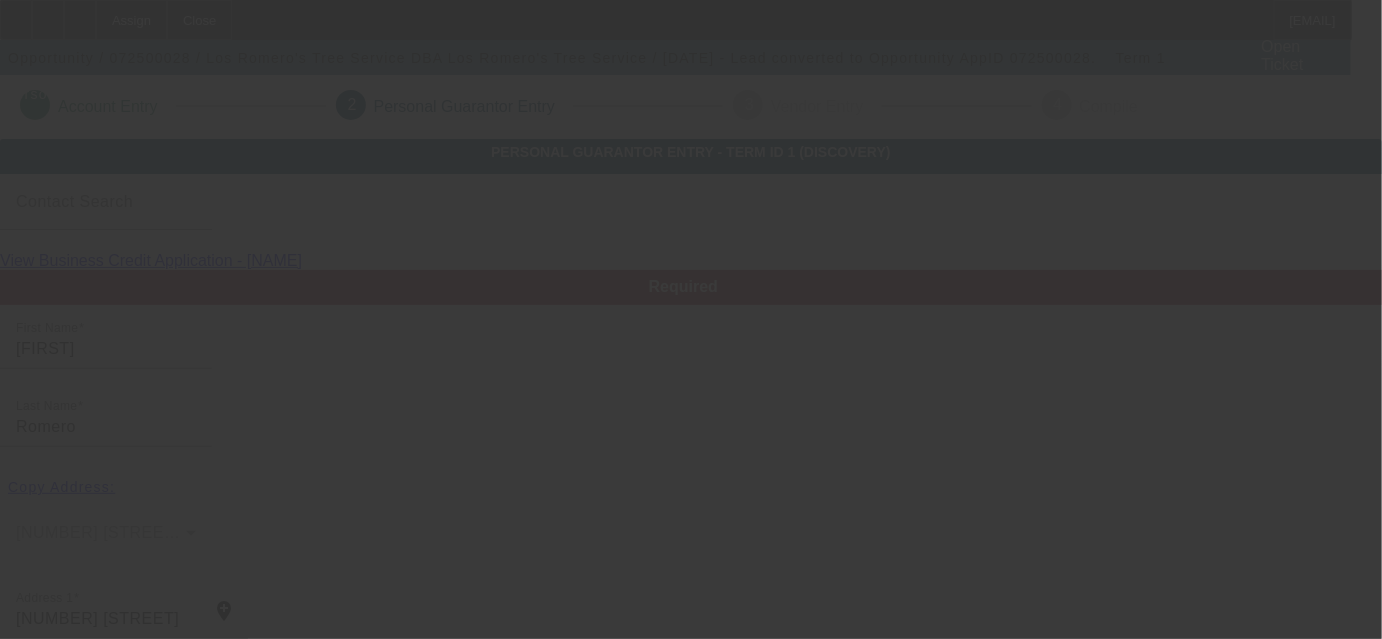 scroll, scrollTop: 344, scrollLeft: 0, axis: vertical 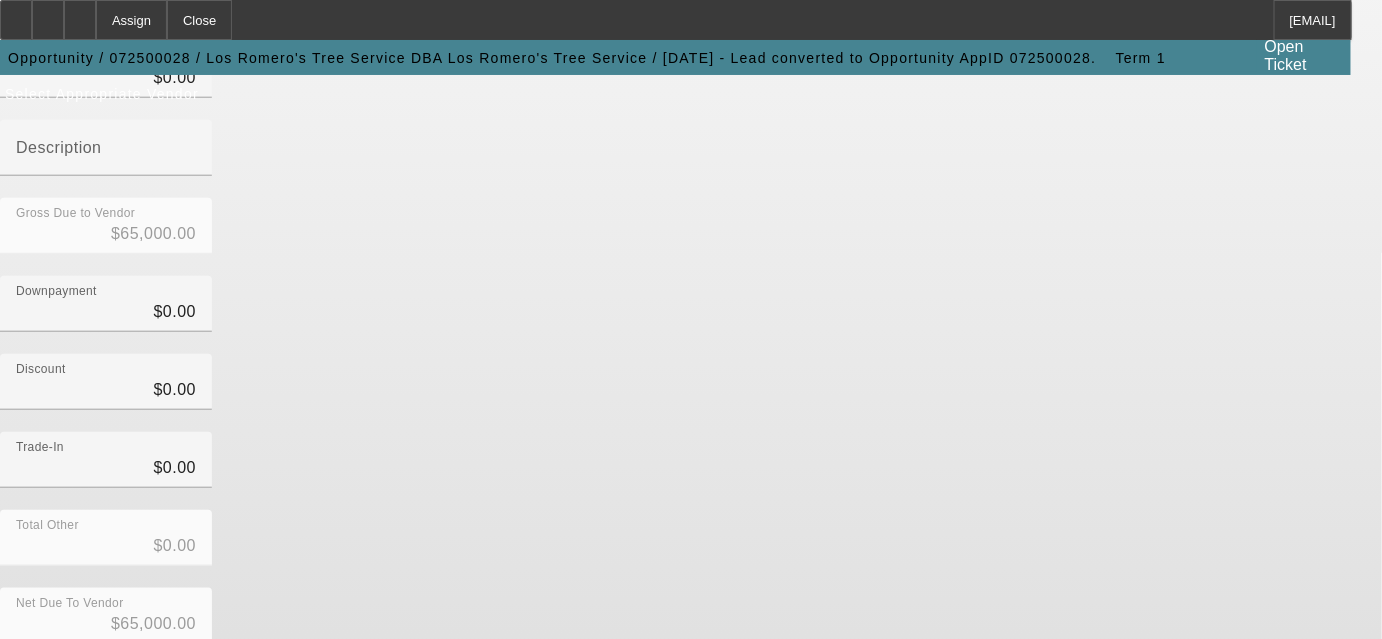 click on "Submit" at bounding box center (28, 676) 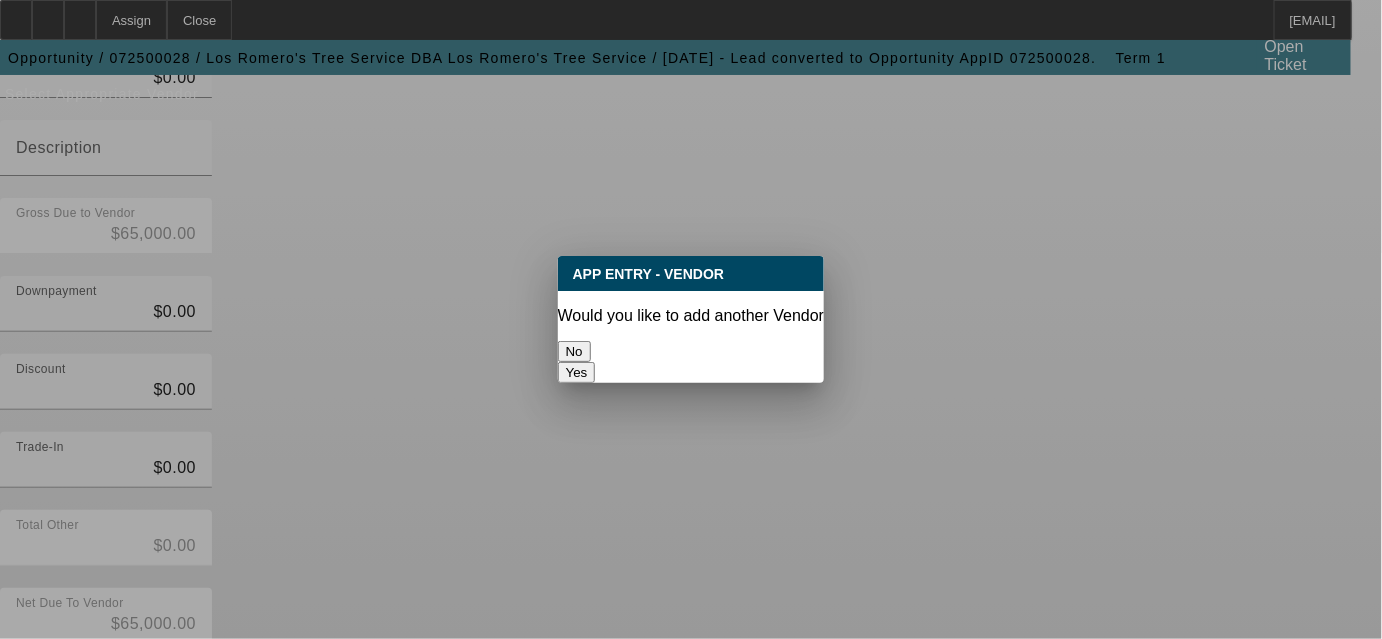 scroll, scrollTop: 0, scrollLeft: 0, axis: both 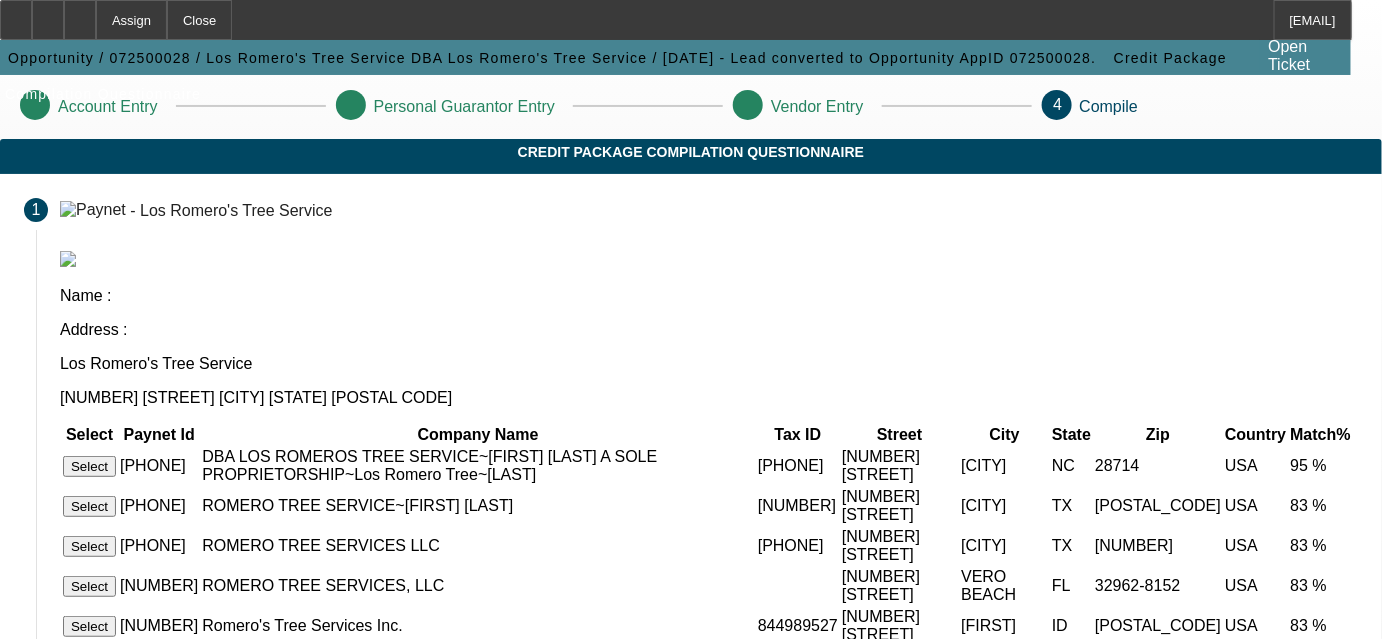click on "Select" at bounding box center (89, 466) 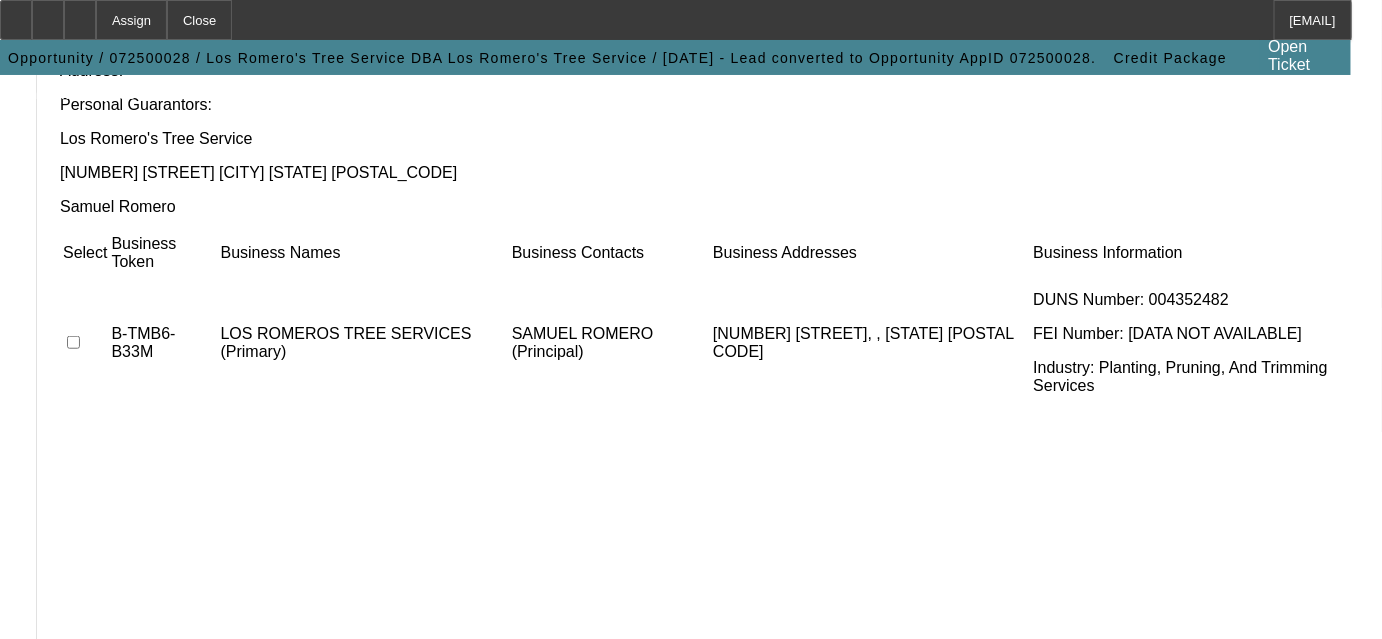 scroll, scrollTop: 214, scrollLeft: 0, axis: vertical 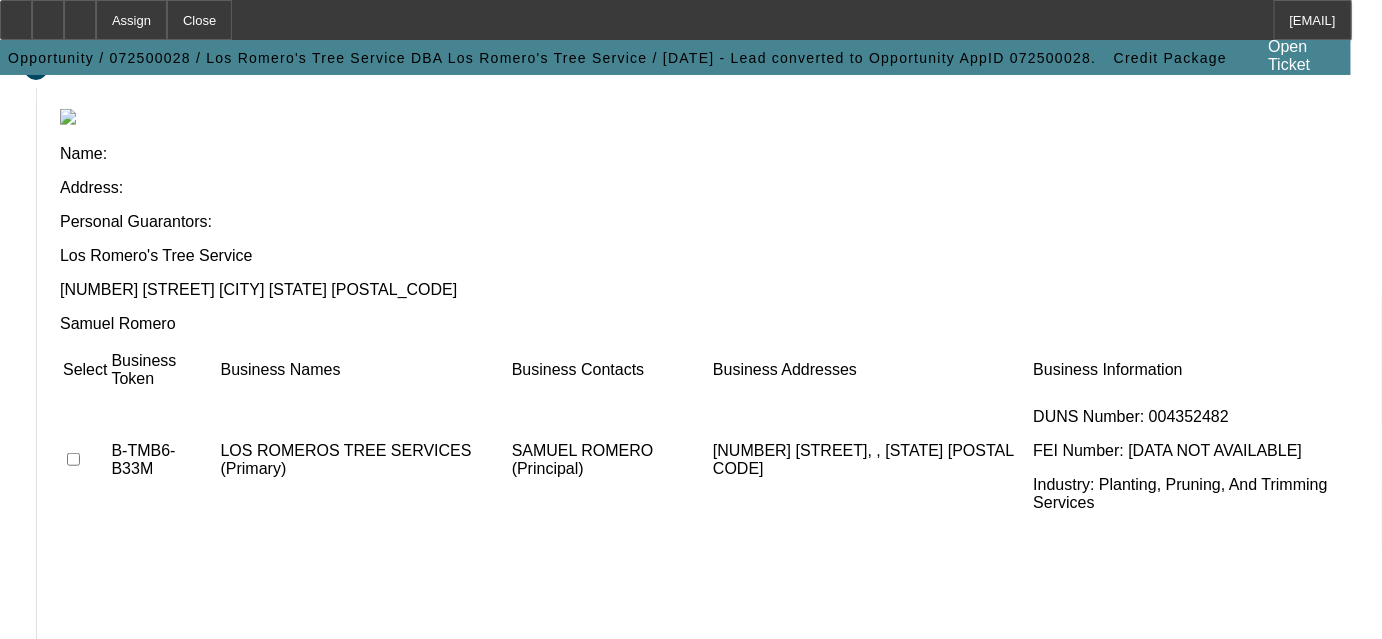 click at bounding box center (73, 459) 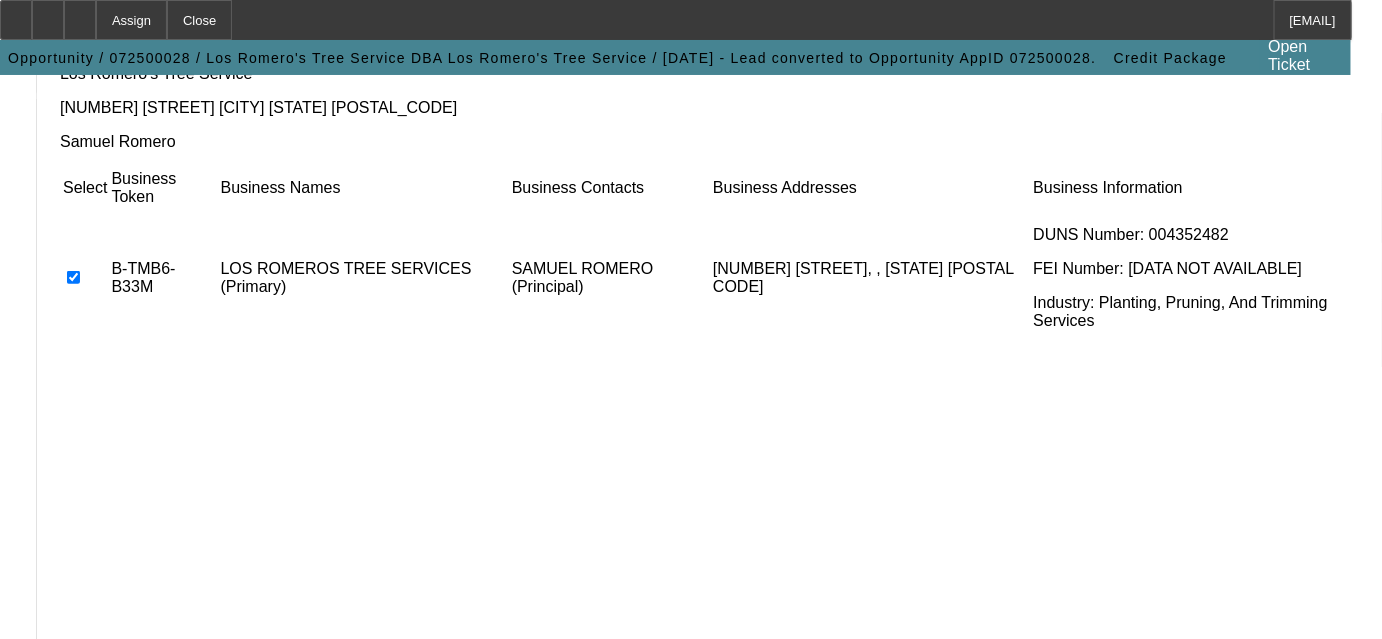 scroll, scrollTop: 466, scrollLeft: 0, axis: vertical 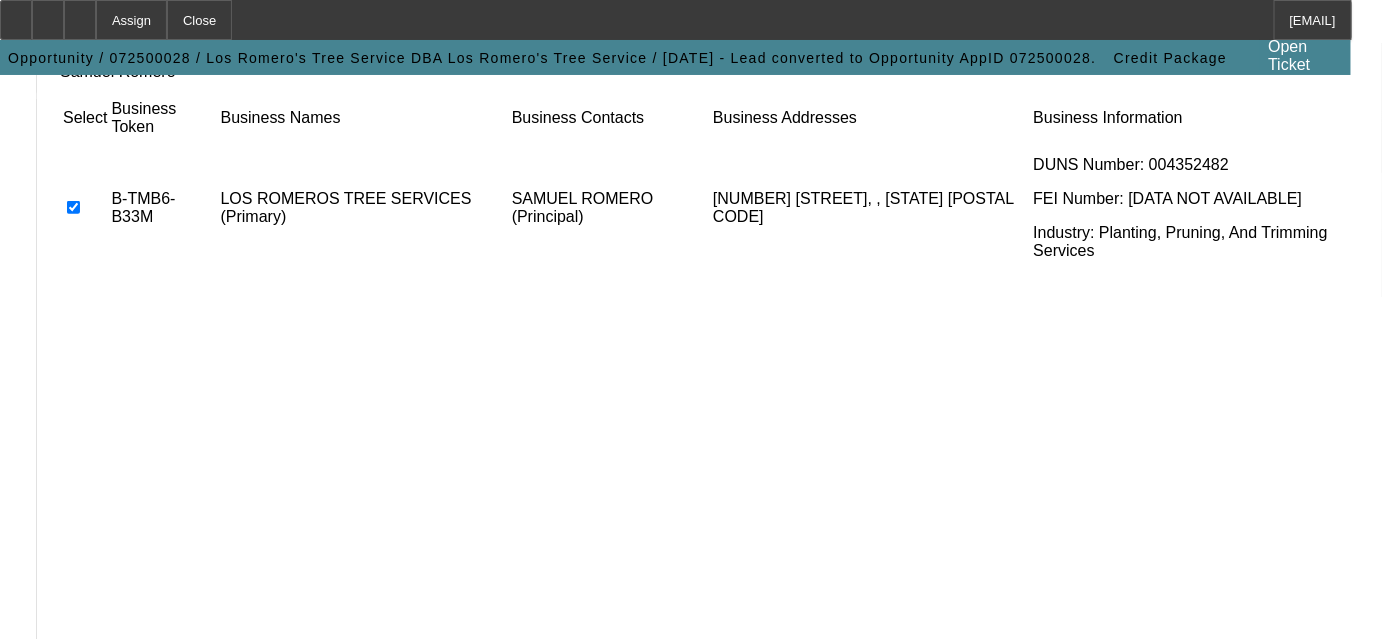 click on "Submit" at bounding box center (93, 665) 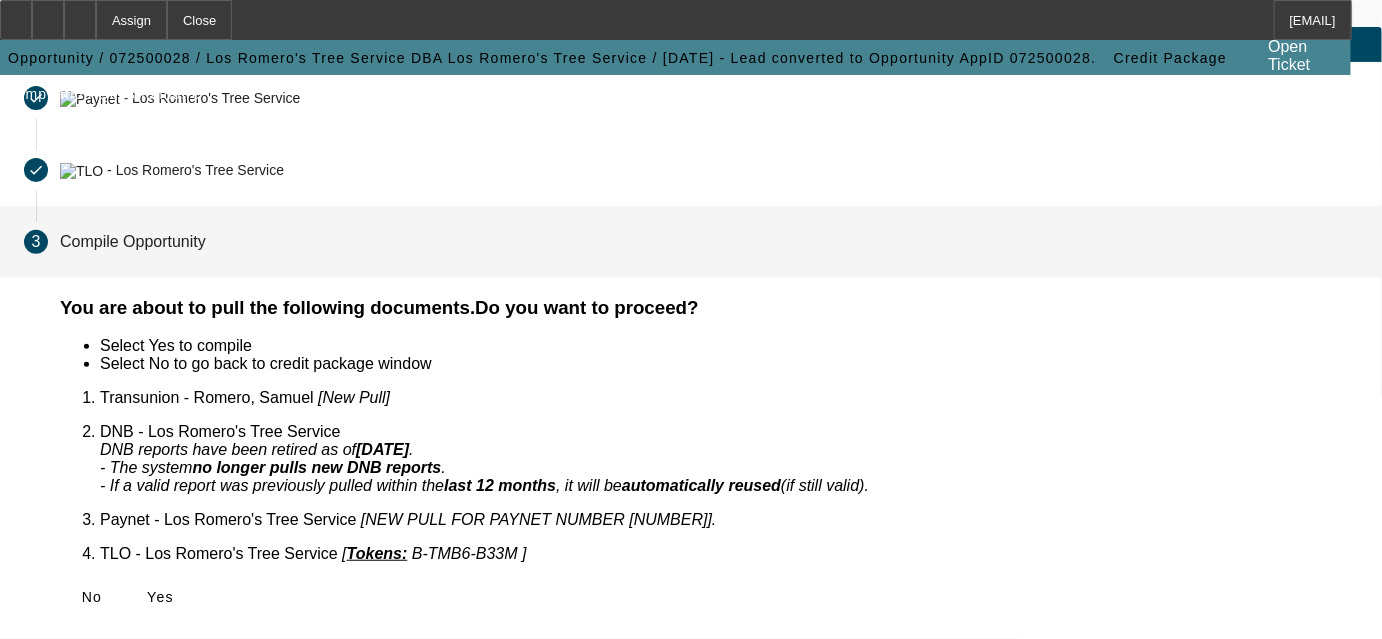 scroll, scrollTop: 85, scrollLeft: 0, axis: vertical 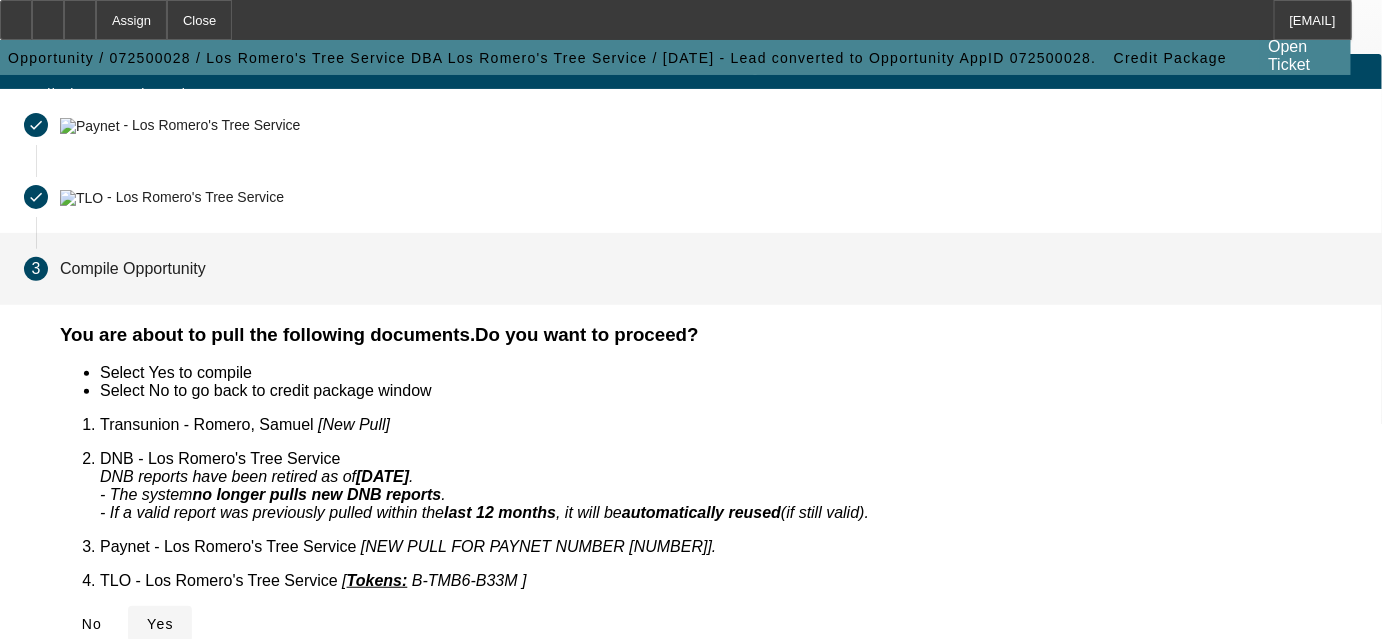 click on "Yes" at bounding box center [160, 624] 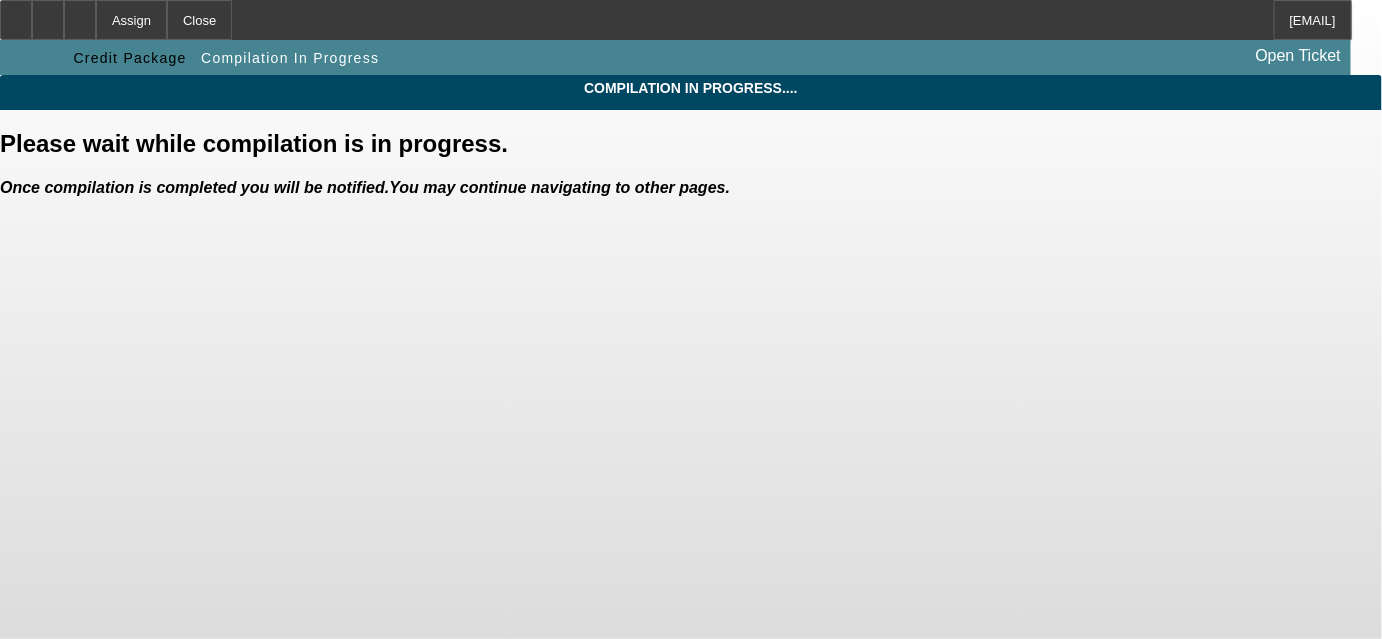 scroll, scrollTop: 0, scrollLeft: 0, axis: both 